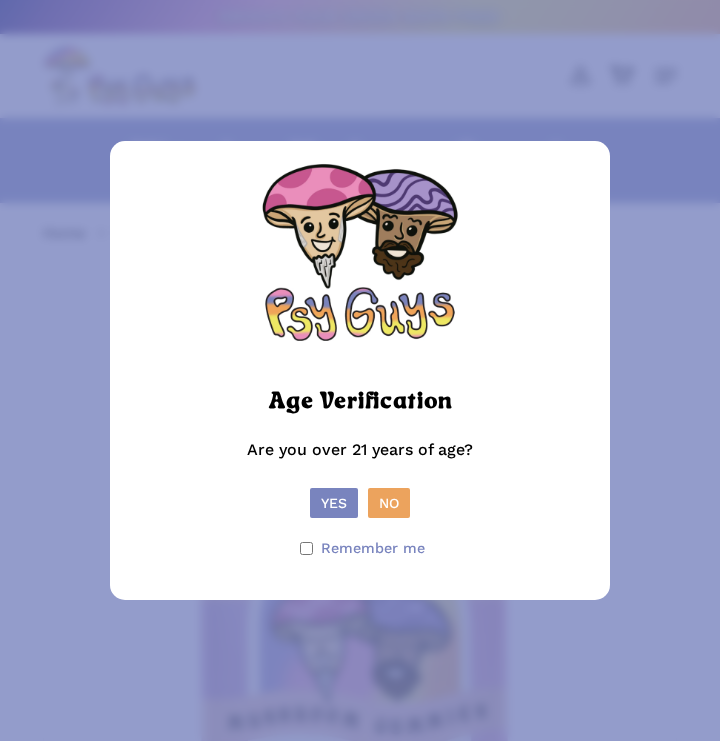 scroll, scrollTop: 0, scrollLeft: 0, axis: both 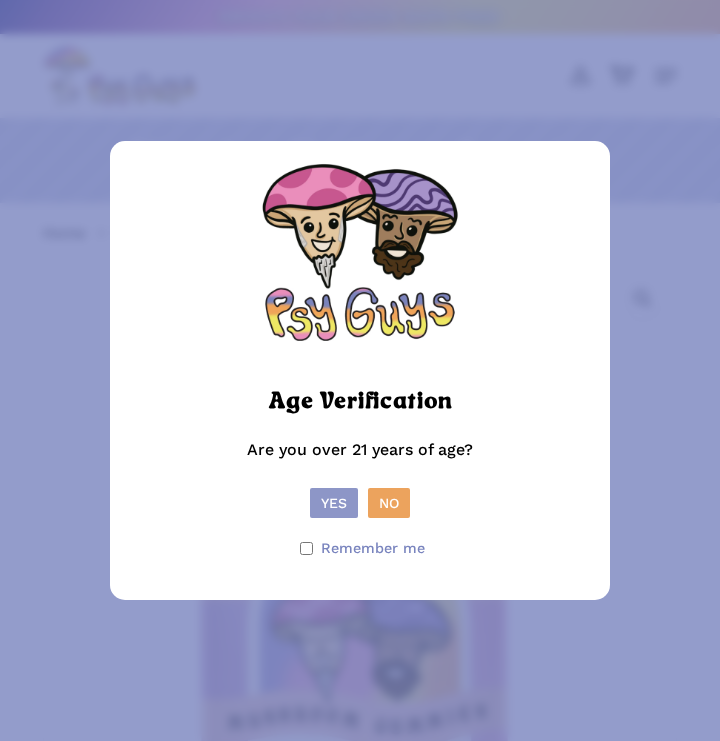 click on "Yes" at bounding box center [334, 503] 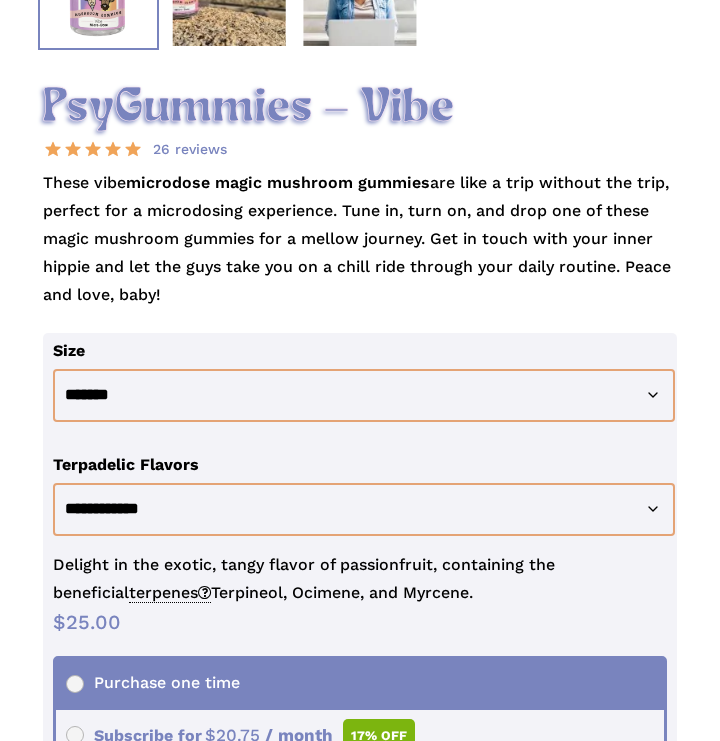 scroll, scrollTop: 994, scrollLeft: 0, axis: vertical 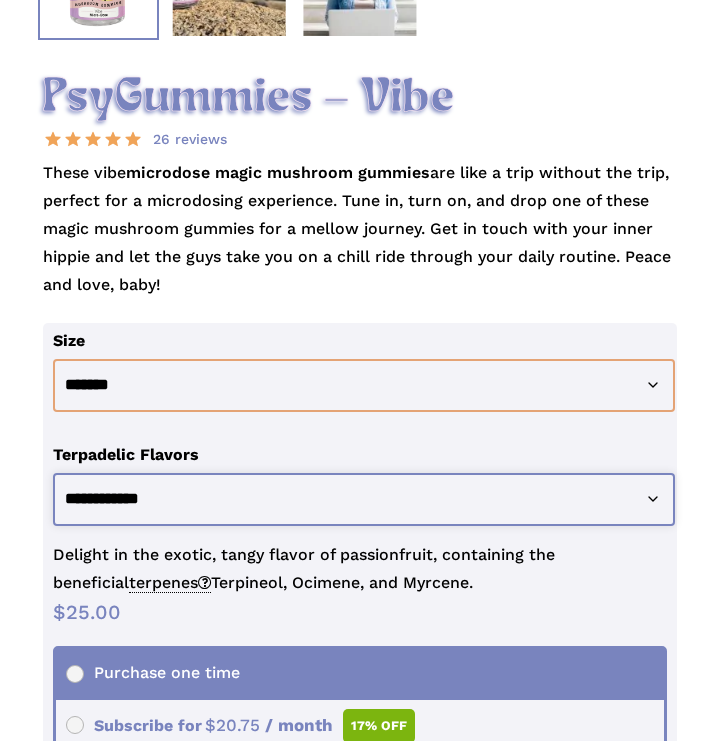 click on "**********" 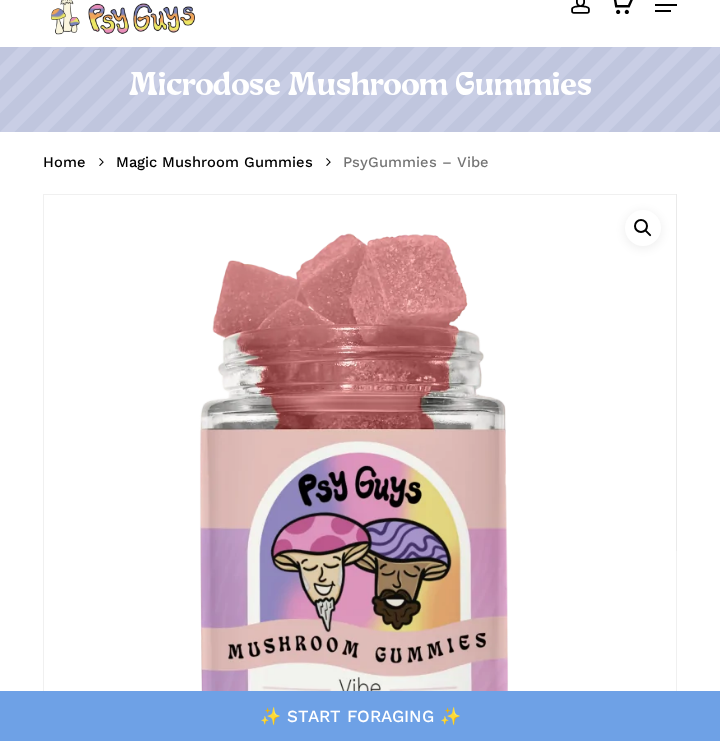 scroll, scrollTop: 0, scrollLeft: 0, axis: both 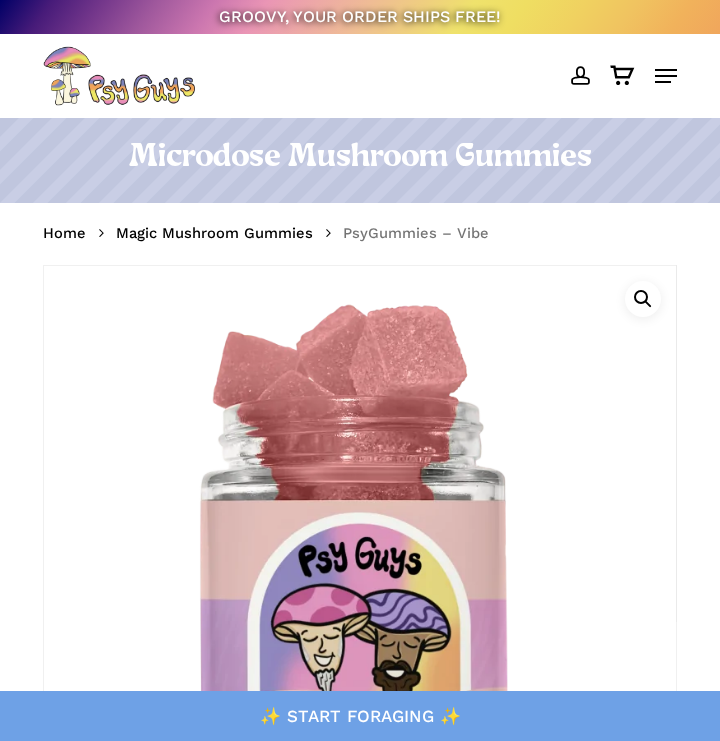 click at bounding box center [666, 76] 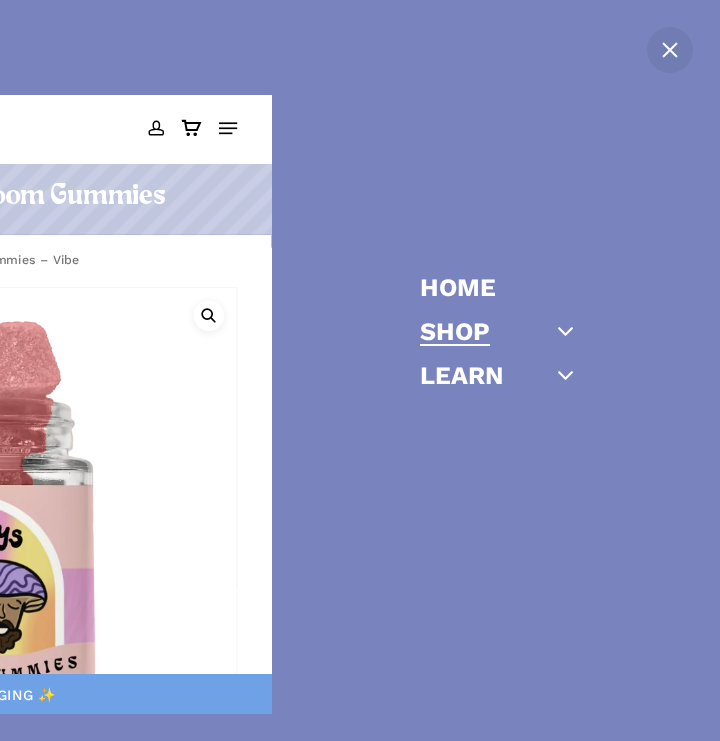 click on "Shop" at bounding box center (455, 331) 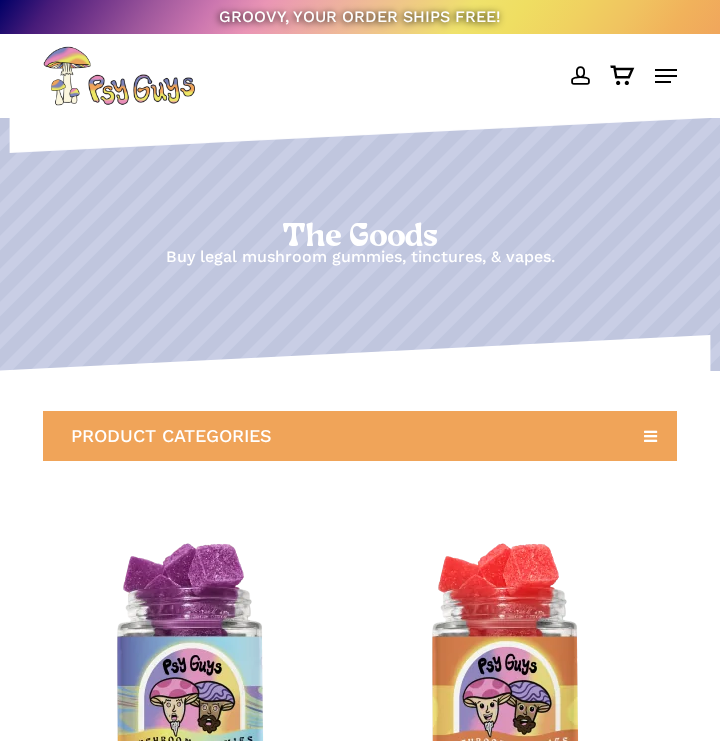 scroll, scrollTop: 0, scrollLeft: 0, axis: both 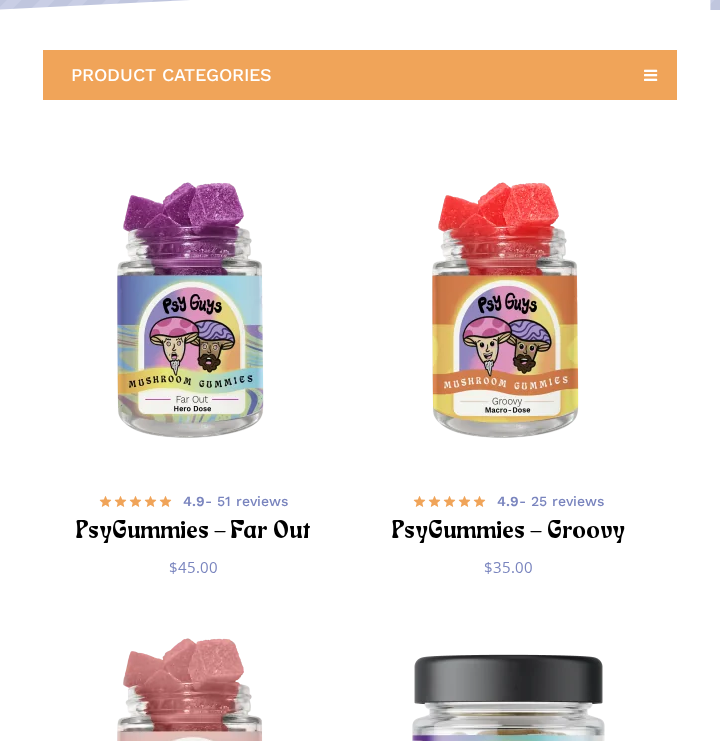 click at bounding box center (193, 314) 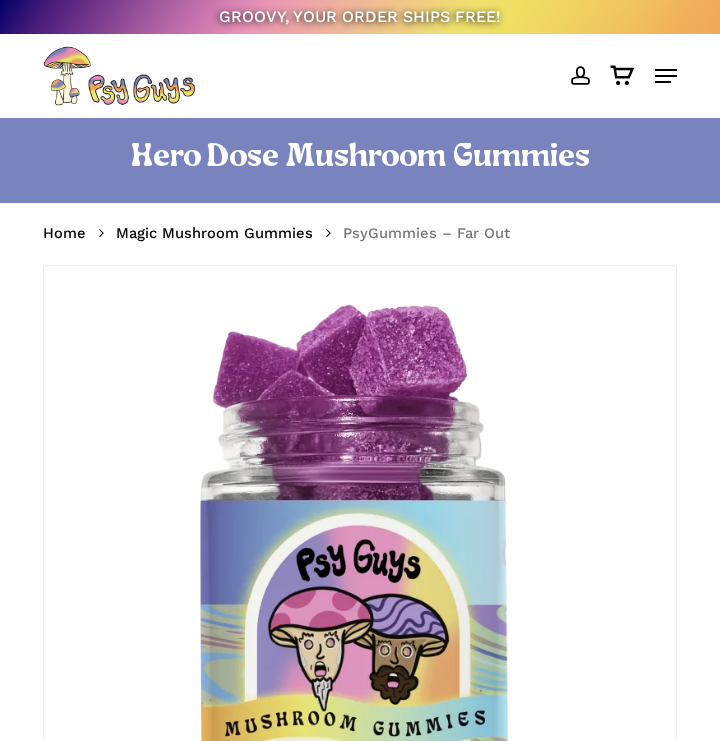 scroll, scrollTop: 0, scrollLeft: 0, axis: both 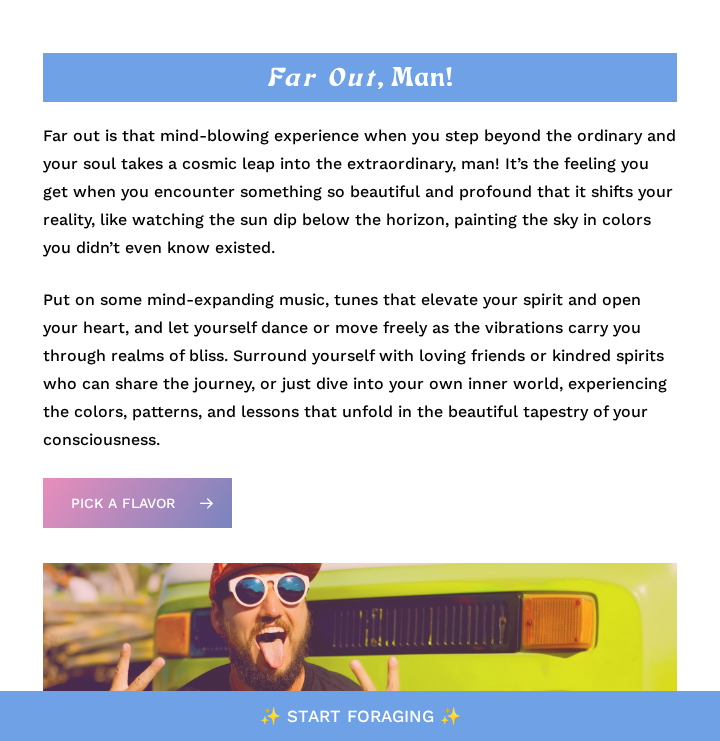 click at bounding box center (360, 492) 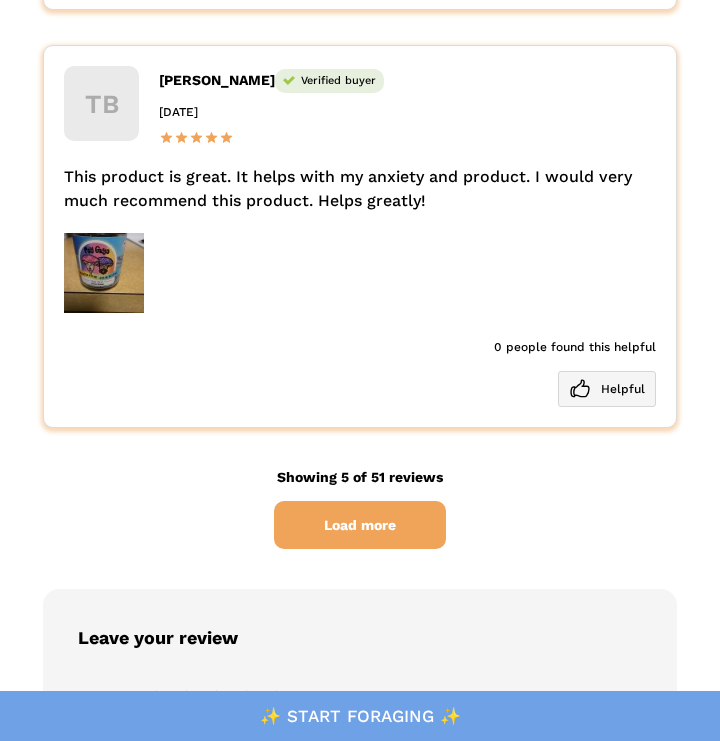 scroll, scrollTop: 7207, scrollLeft: 0, axis: vertical 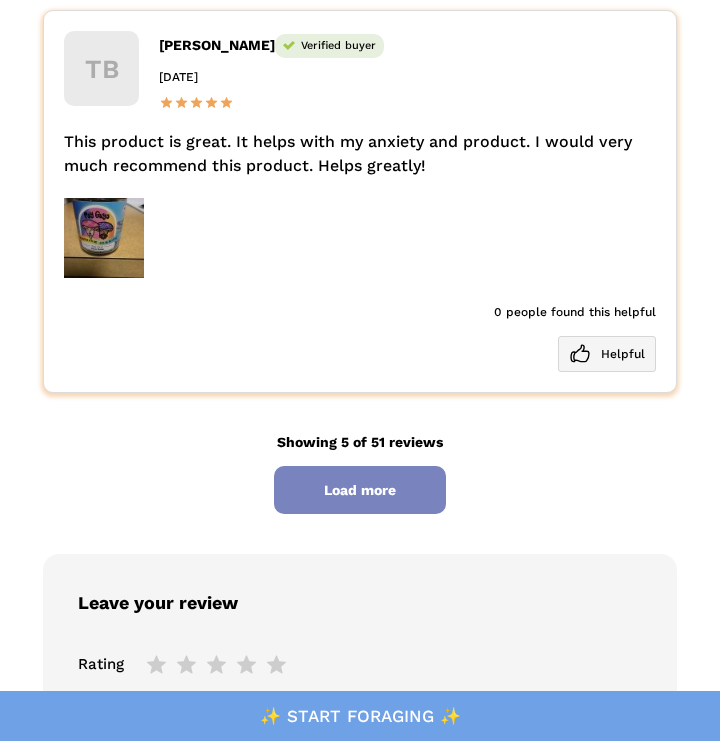 click on "Load more" at bounding box center [360, 490] 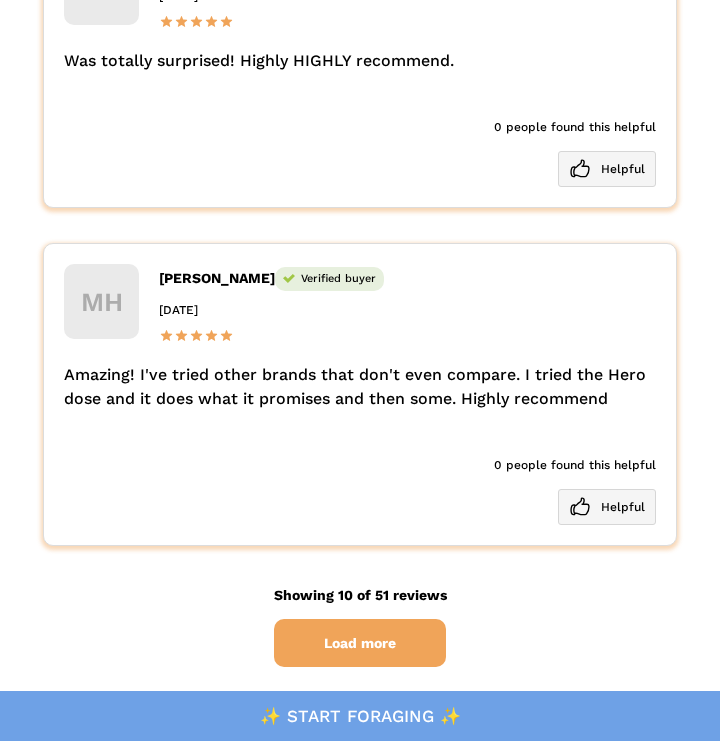 scroll, scrollTop: 8865, scrollLeft: 0, axis: vertical 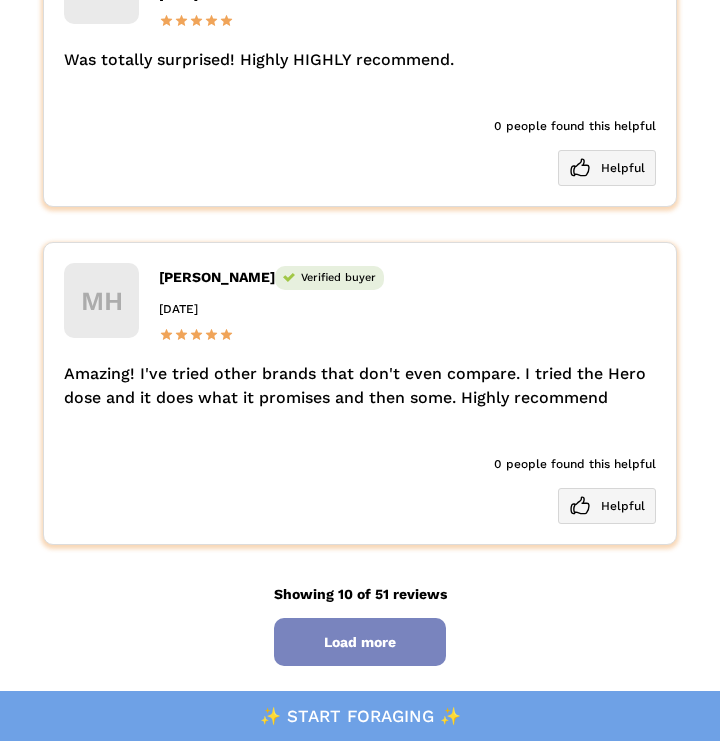 click on "Load more" at bounding box center (360, 642) 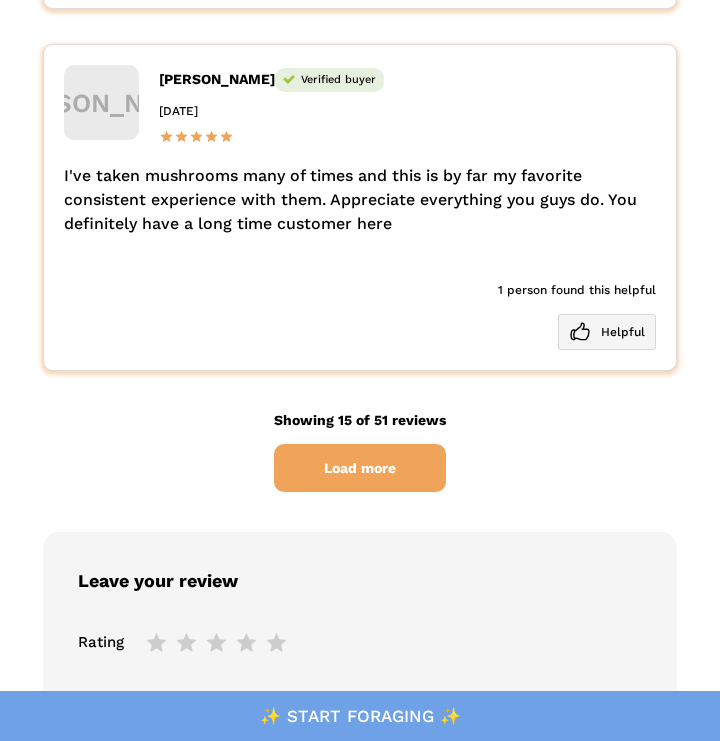 scroll, scrollTop: 10901, scrollLeft: 0, axis: vertical 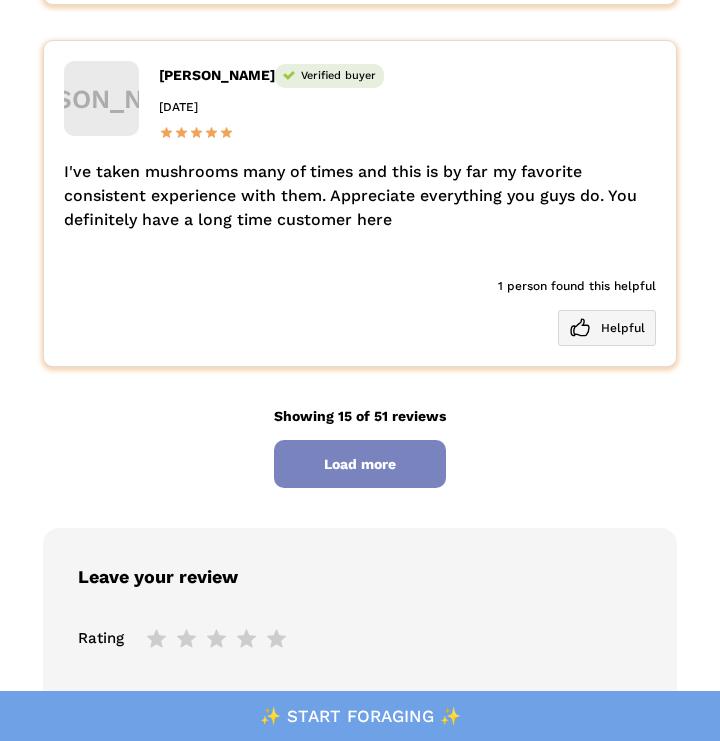 click on "Load more" at bounding box center [360, 464] 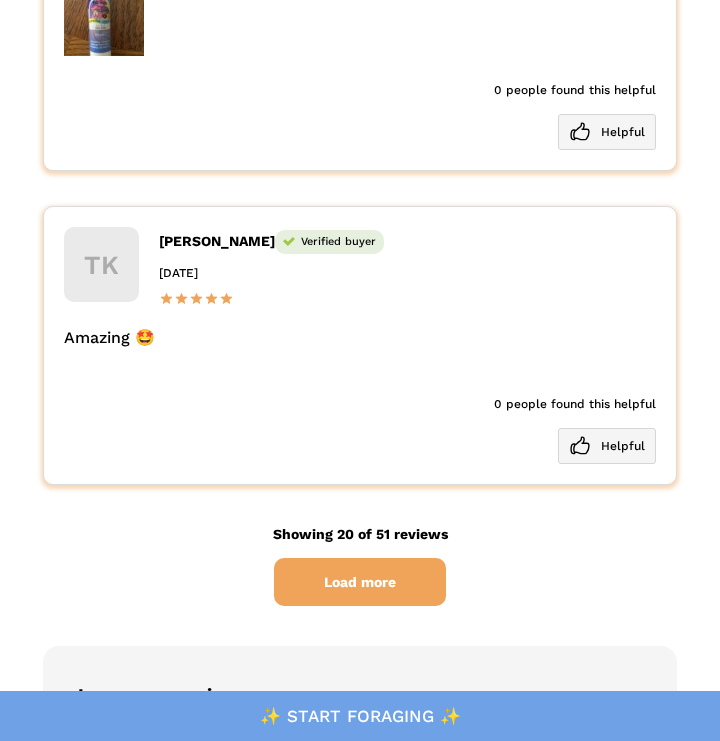 scroll, scrollTop: 12803, scrollLeft: 0, axis: vertical 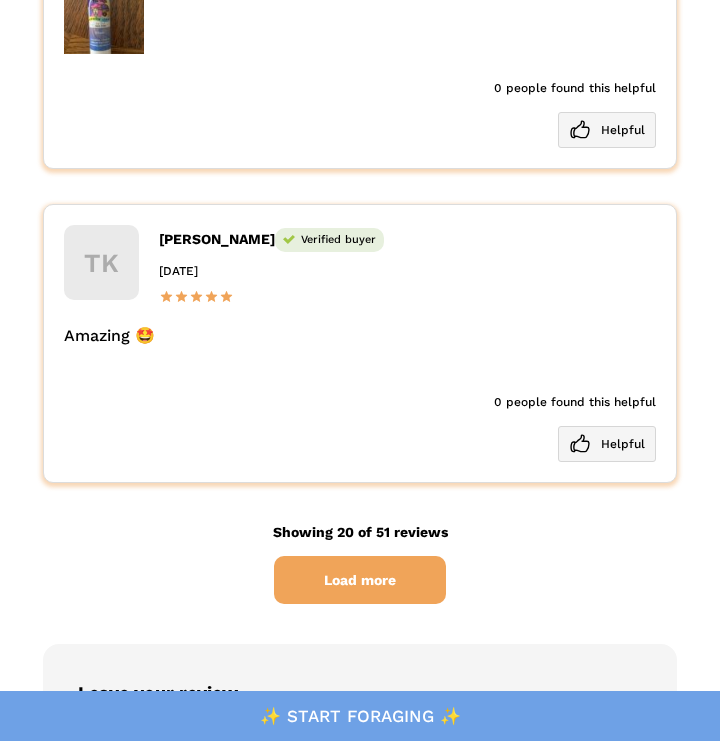 click on "0 people found this helpful" at bounding box center [360, 402] 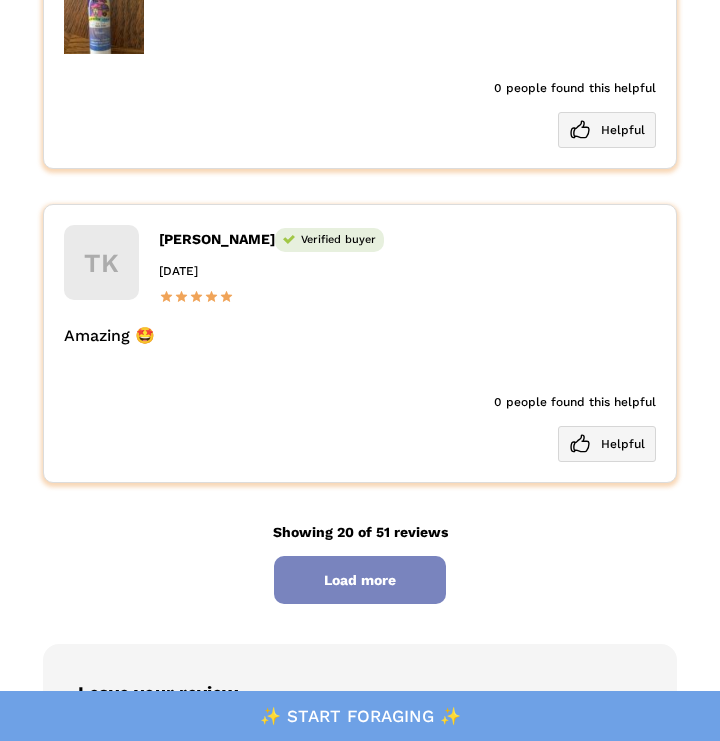 click on "Load more" at bounding box center (360, 580) 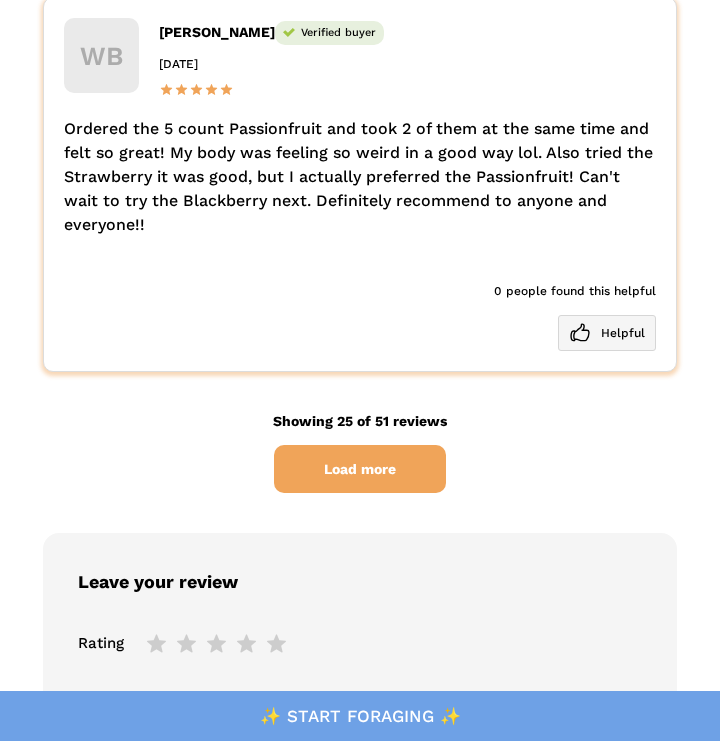 scroll, scrollTop: 15262, scrollLeft: 0, axis: vertical 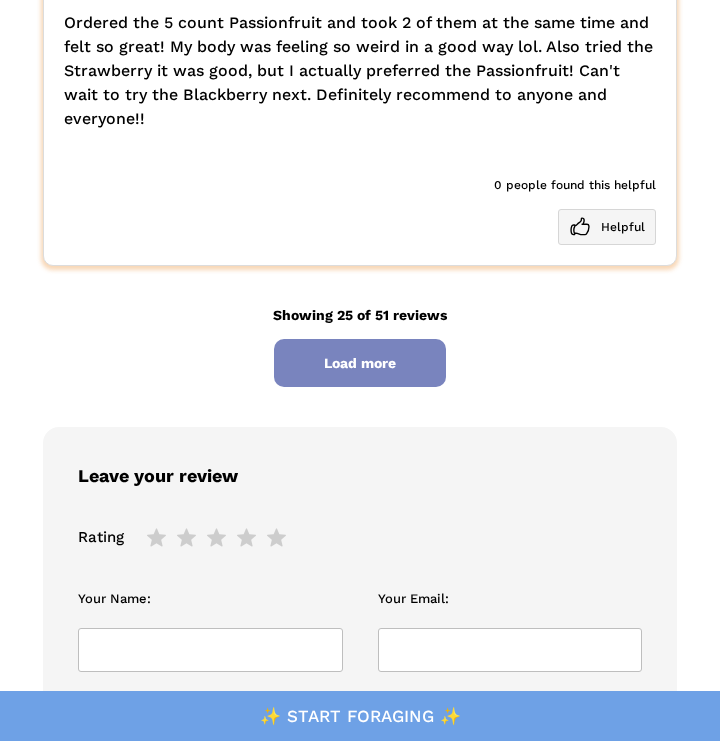 click on "Load more" at bounding box center (360, 363) 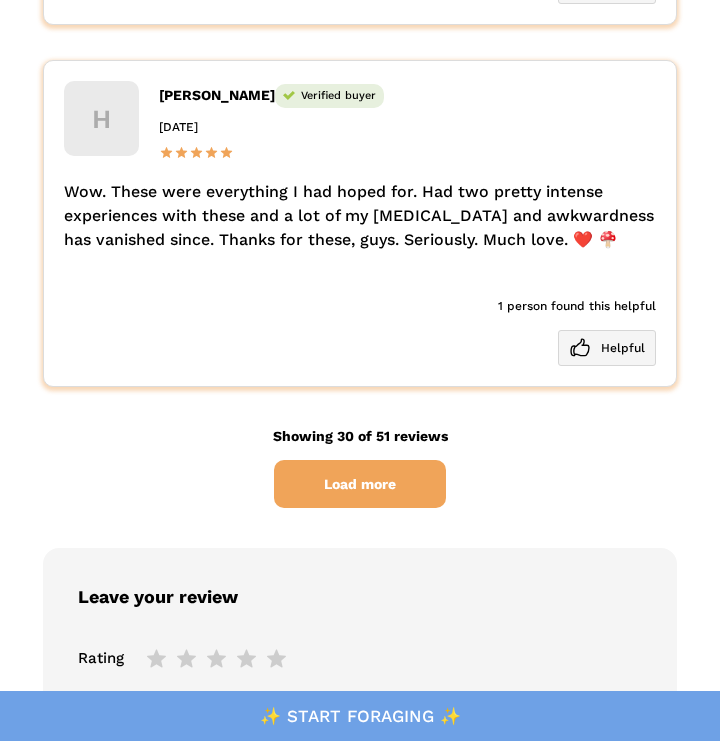 scroll, scrollTop: 17491, scrollLeft: 0, axis: vertical 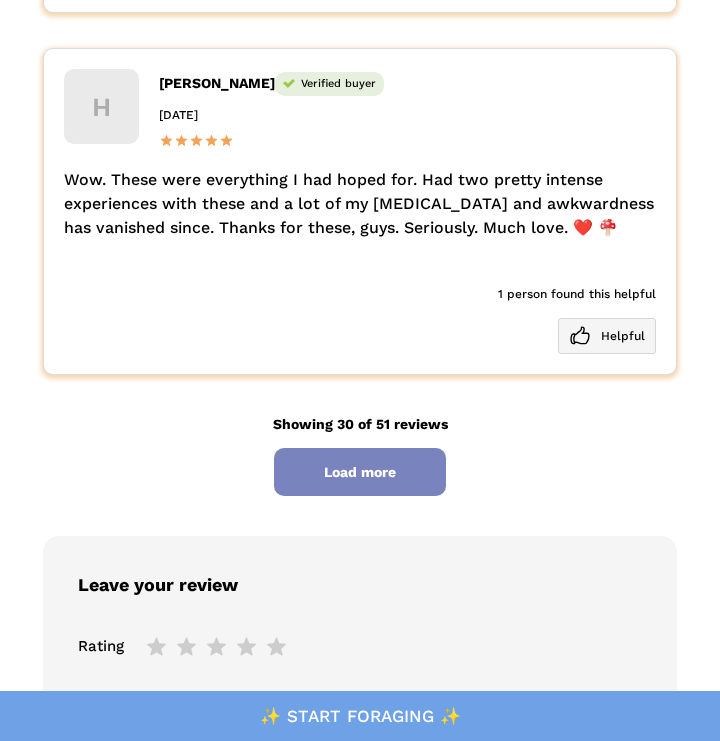 click on "Load more" at bounding box center [360, 472] 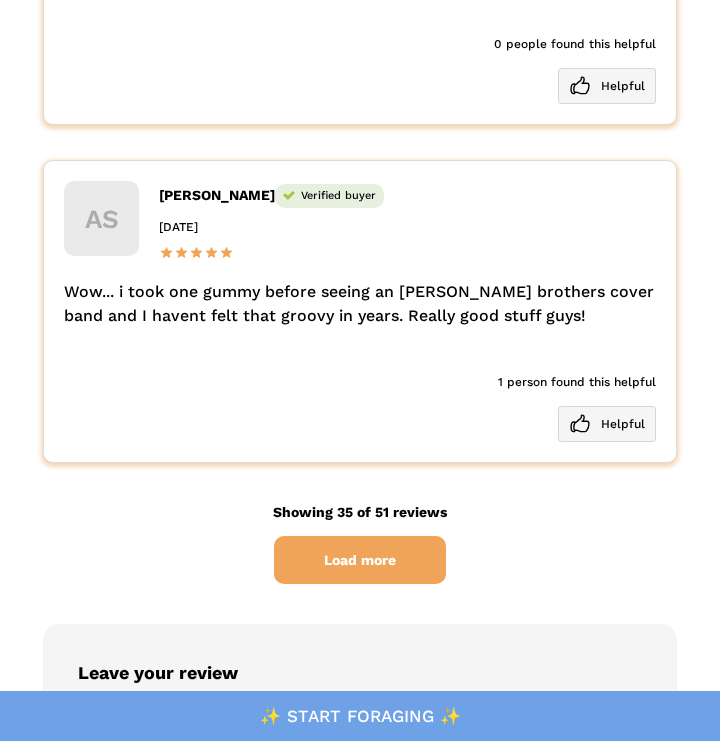 scroll, scrollTop: 19433, scrollLeft: 0, axis: vertical 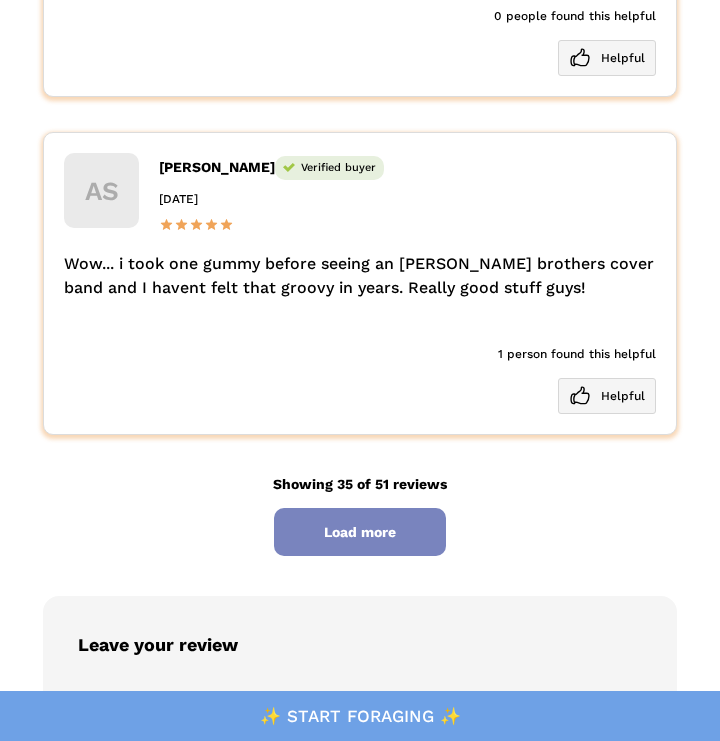 click on "Load more" at bounding box center [360, 532] 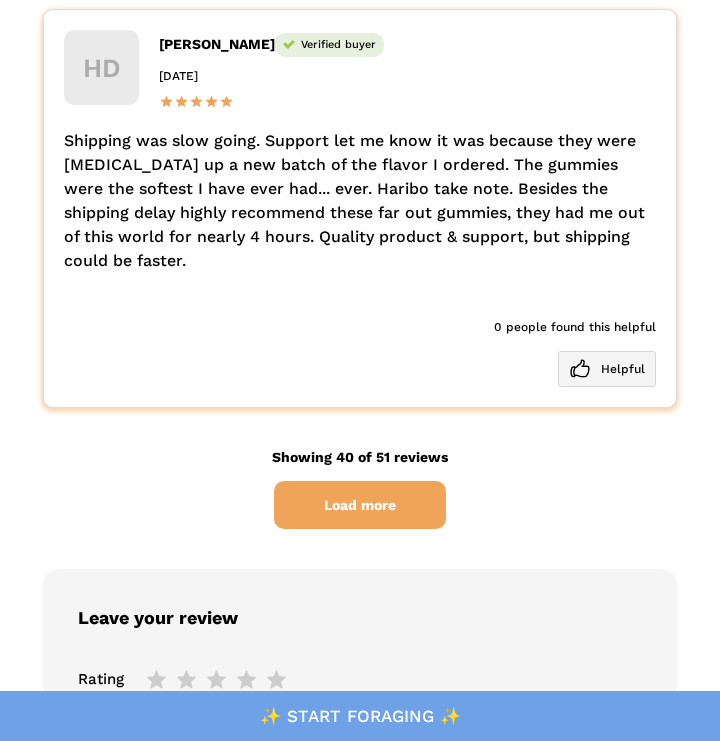 scroll, scrollTop: 21664, scrollLeft: 0, axis: vertical 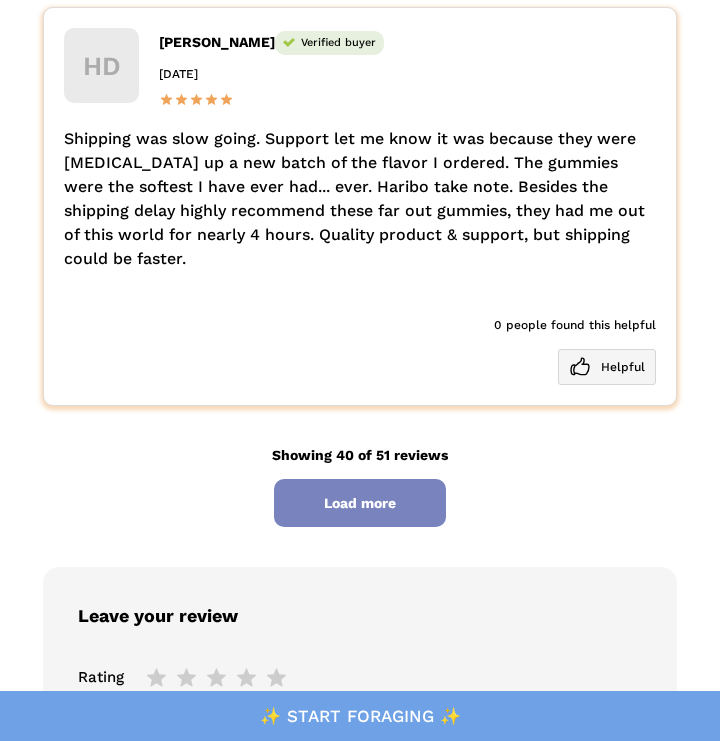 click on "Load more" at bounding box center [360, 503] 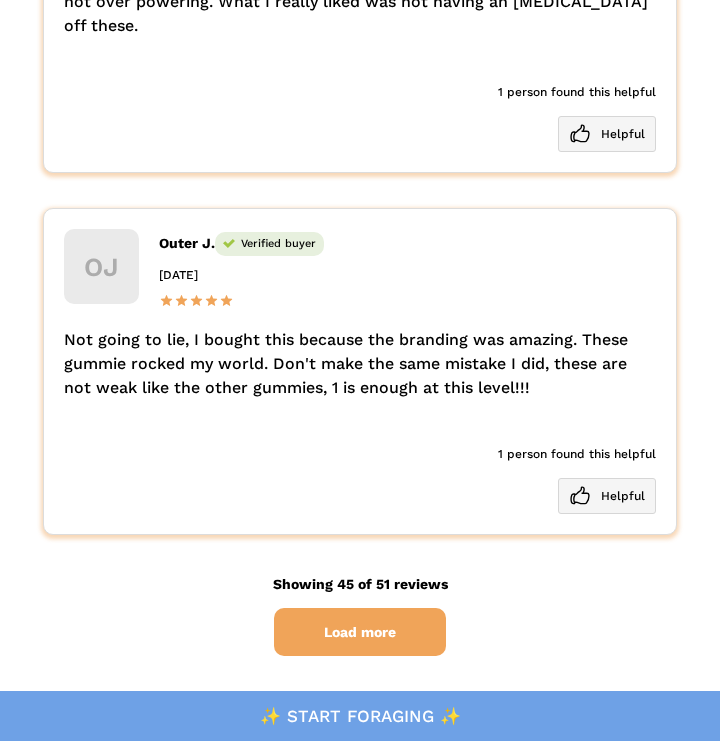 scroll, scrollTop: 23354, scrollLeft: 0, axis: vertical 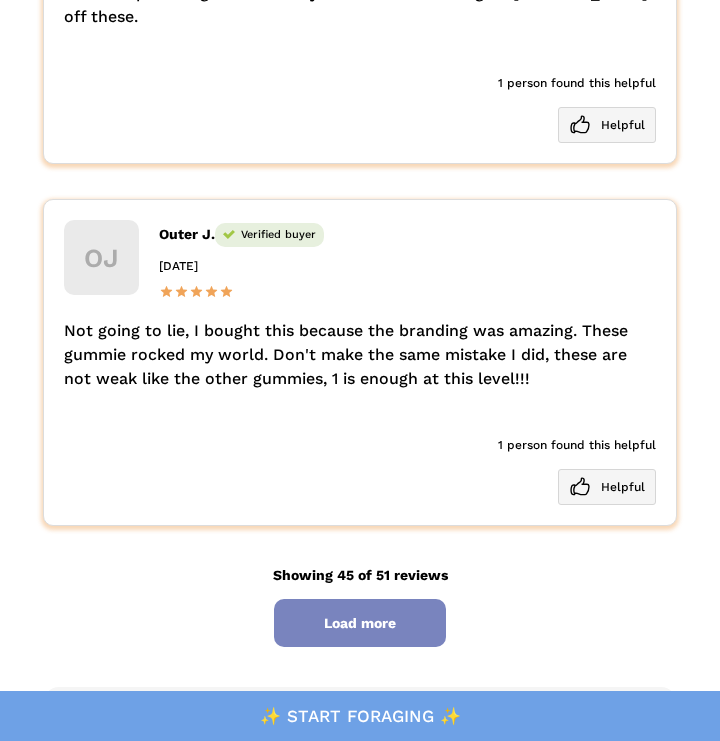click on "Load more" at bounding box center (360, 623) 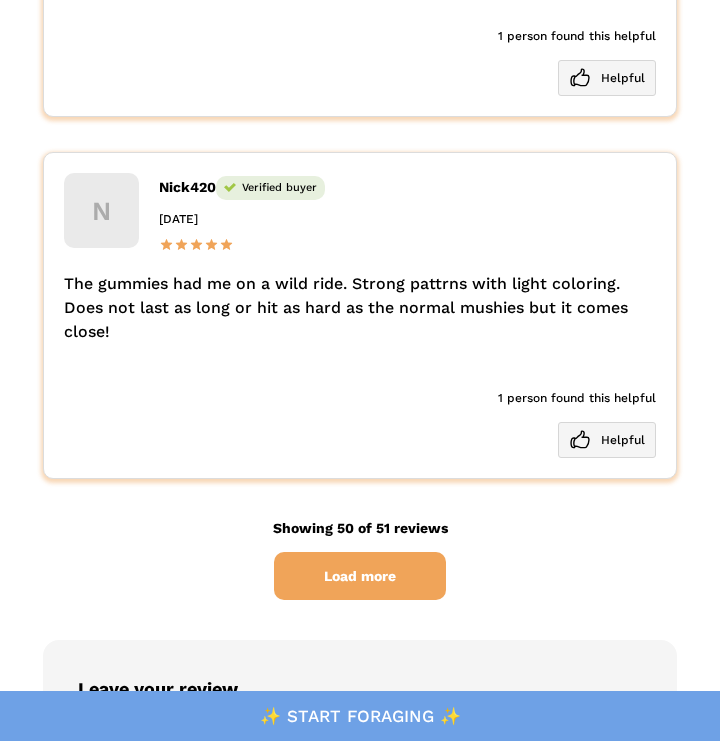 scroll, scrollTop: 25320, scrollLeft: 0, axis: vertical 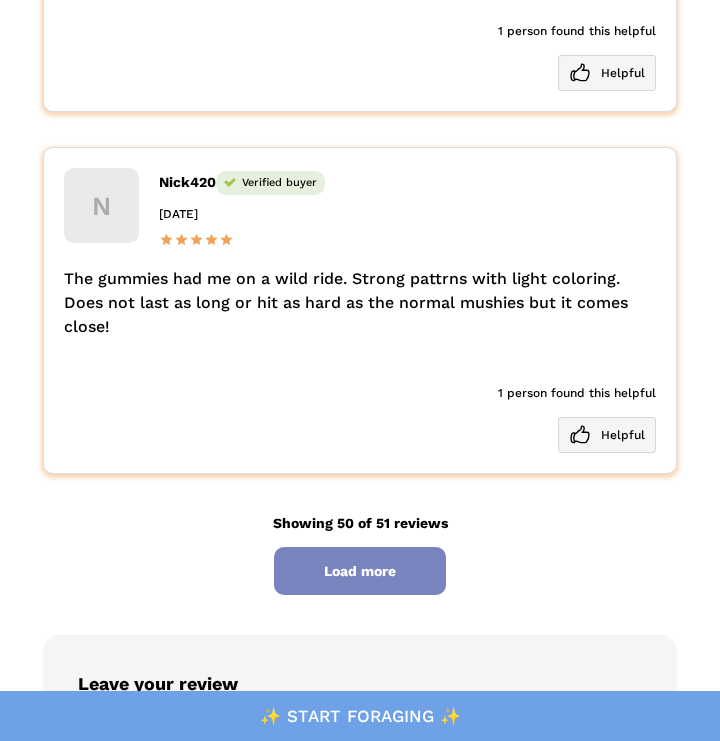 click on "Load more" at bounding box center [360, 571] 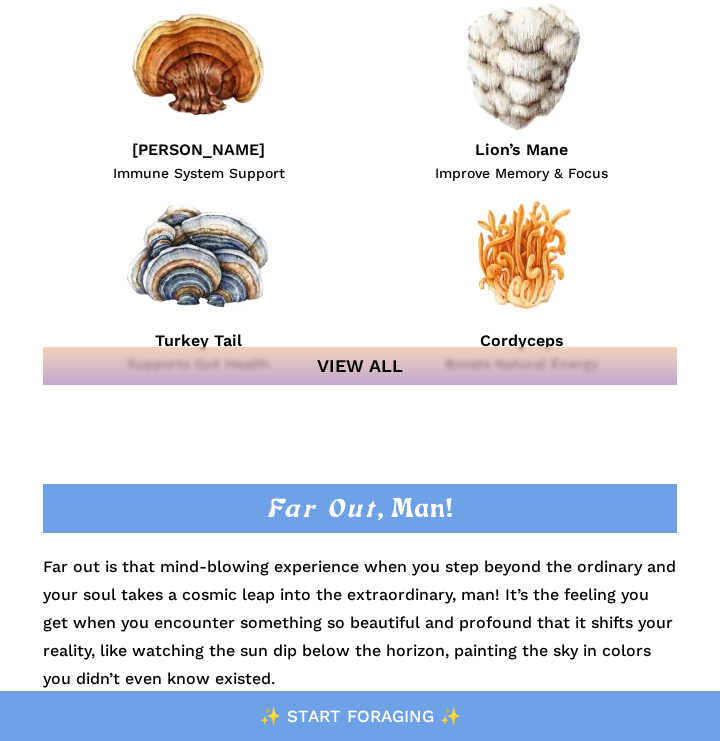 scroll, scrollTop: 2402, scrollLeft: 0, axis: vertical 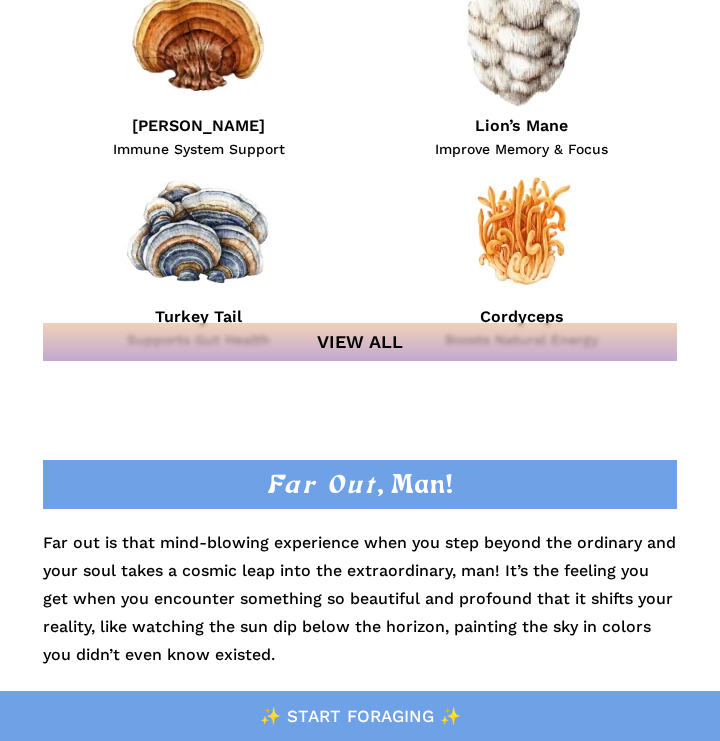 click on "View All" at bounding box center (359, 342) 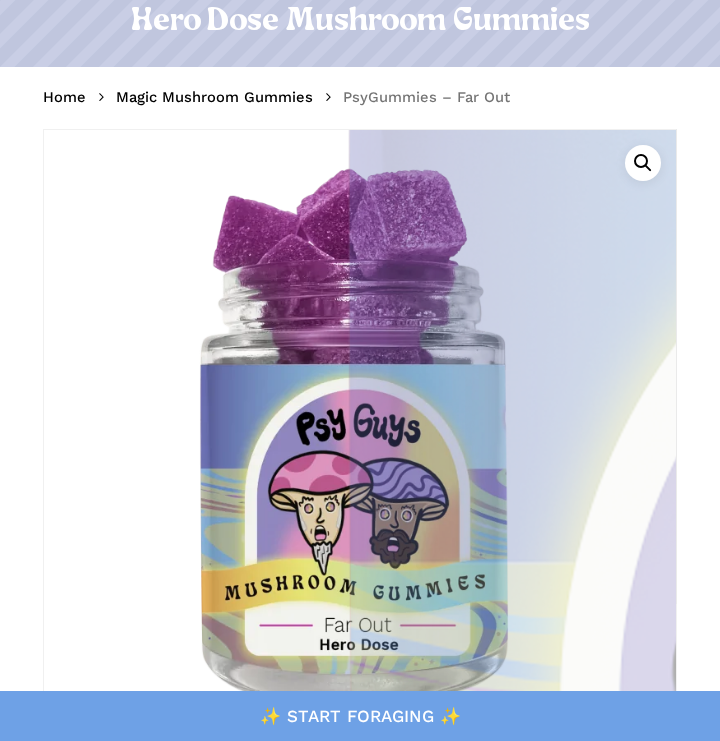scroll, scrollTop: 0, scrollLeft: 0, axis: both 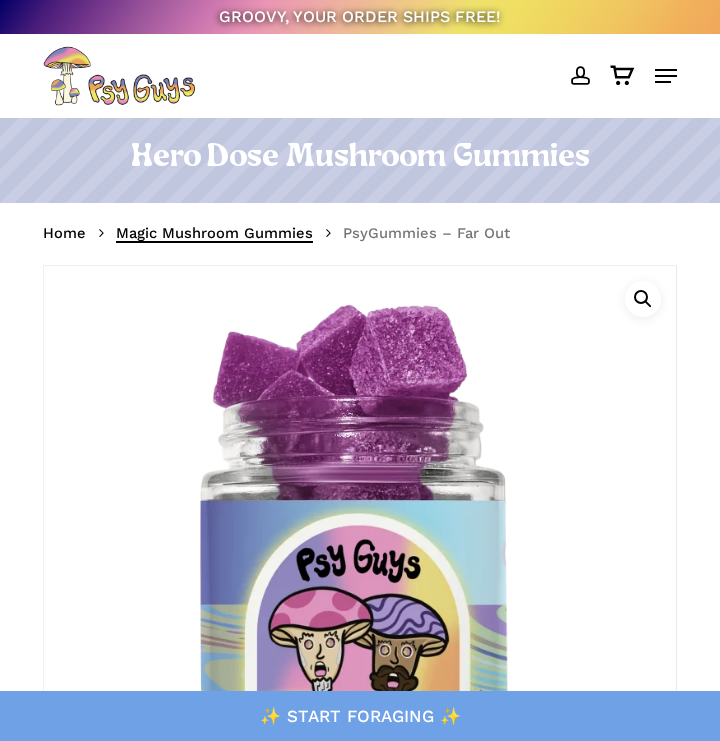 click on "Magic Mushroom Gummies" at bounding box center [214, 233] 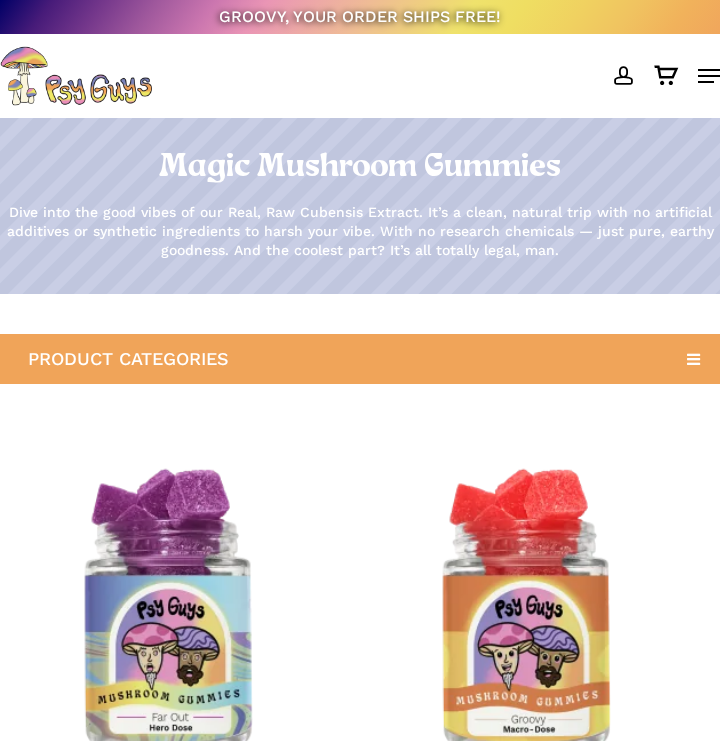 scroll, scrollTop: 0, scrollLeft: 0, axis: both 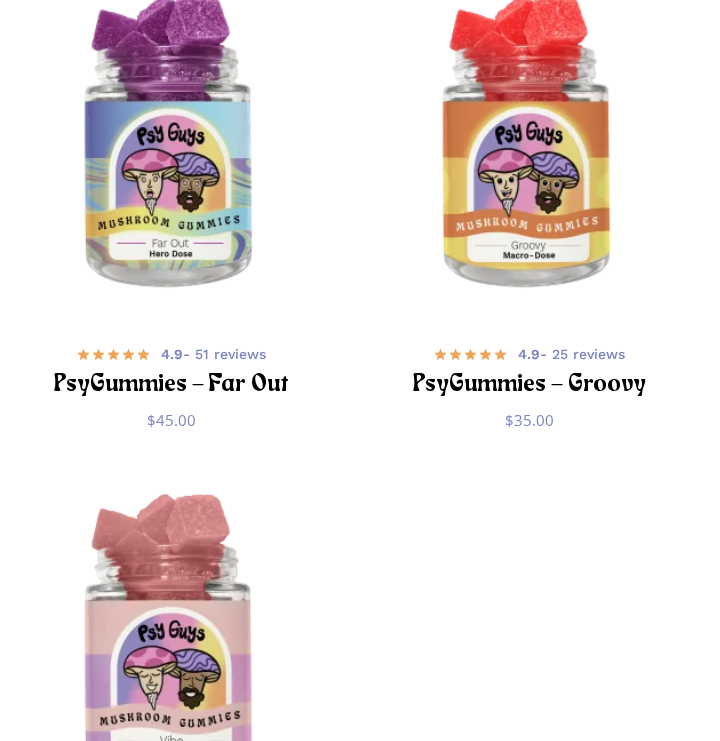 click at bounding box center (529, 145) 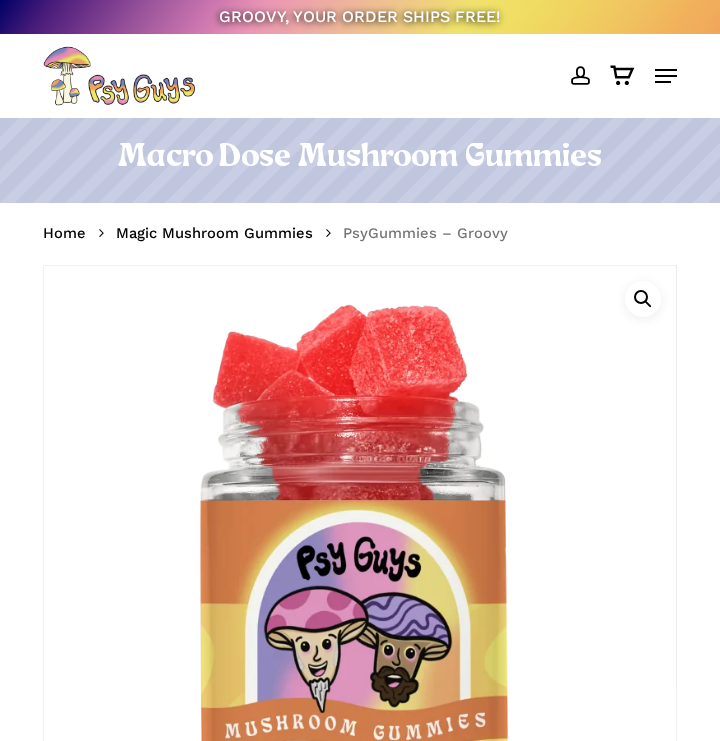 scroll, scrollTop: 0, scrollLeft: 0, axis: both 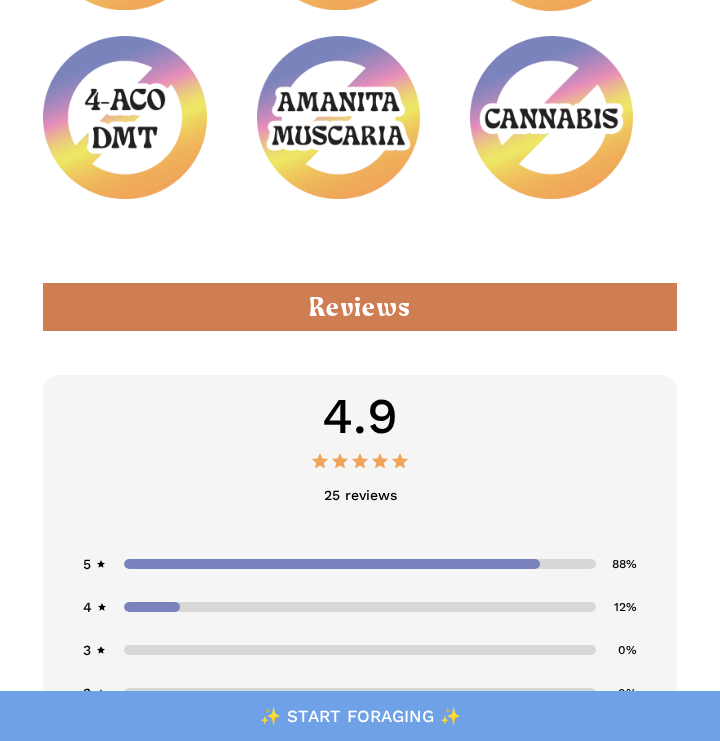 click on "Reviews" at bounding box center [359, 307] 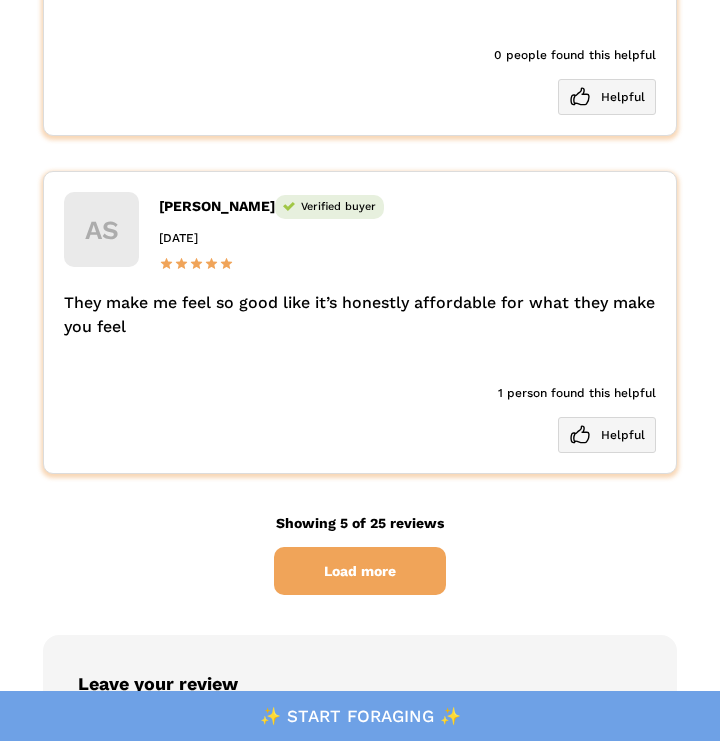 scroll, scrollTop: 7092, scrollLeft: 0, axis: vertical 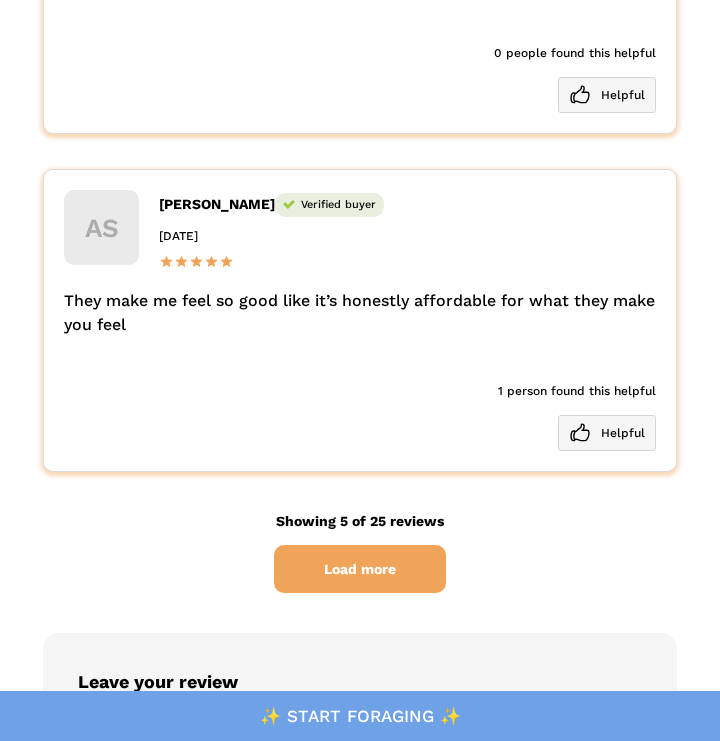 click on "Helpful" at bounding box center (360, 433) 